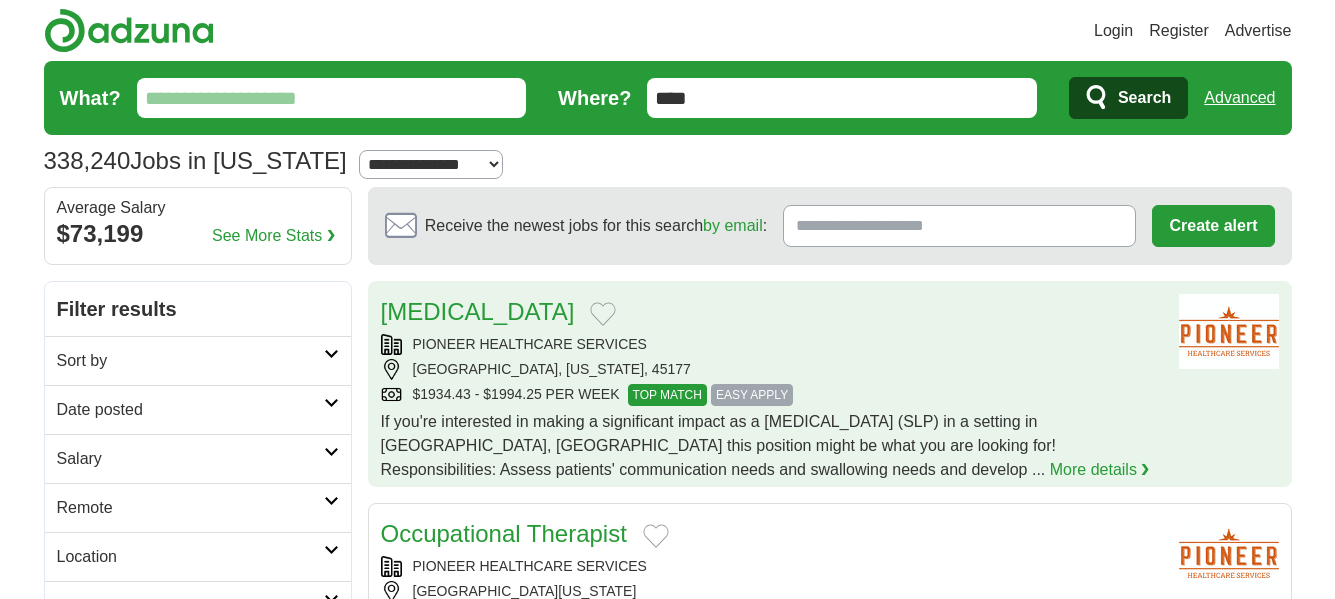 scroll, scrollTop: 0, scrollLeft: 0, axis: both 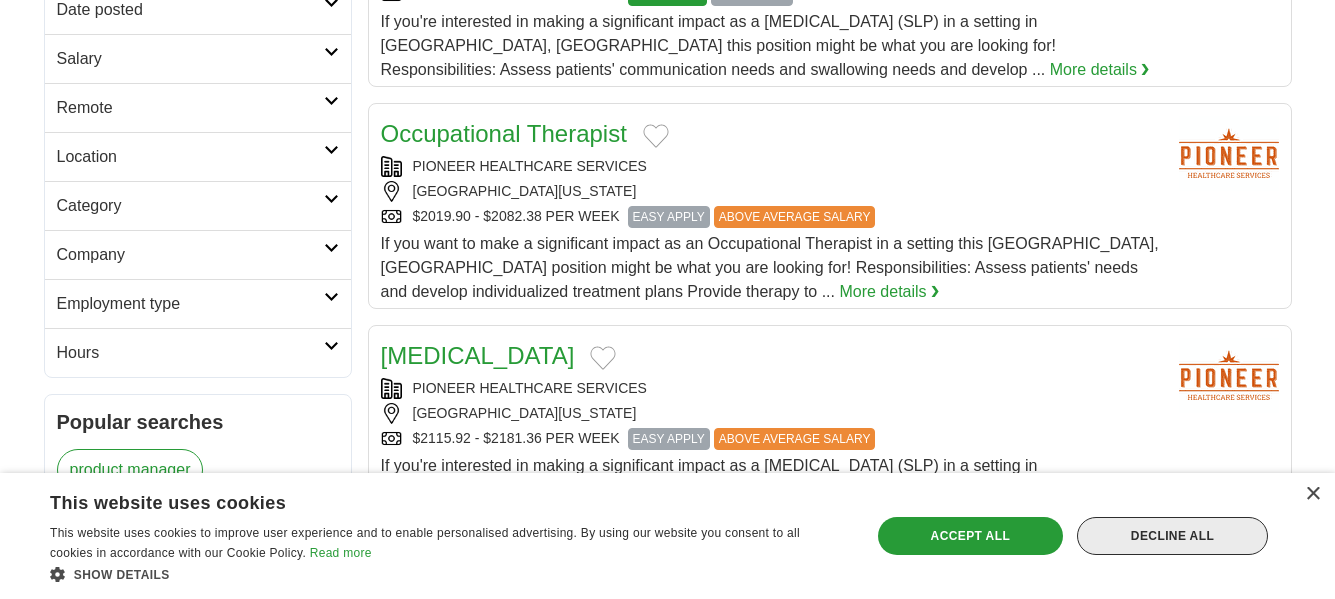 click on "Decline all" at bounding box center [1172, 536] 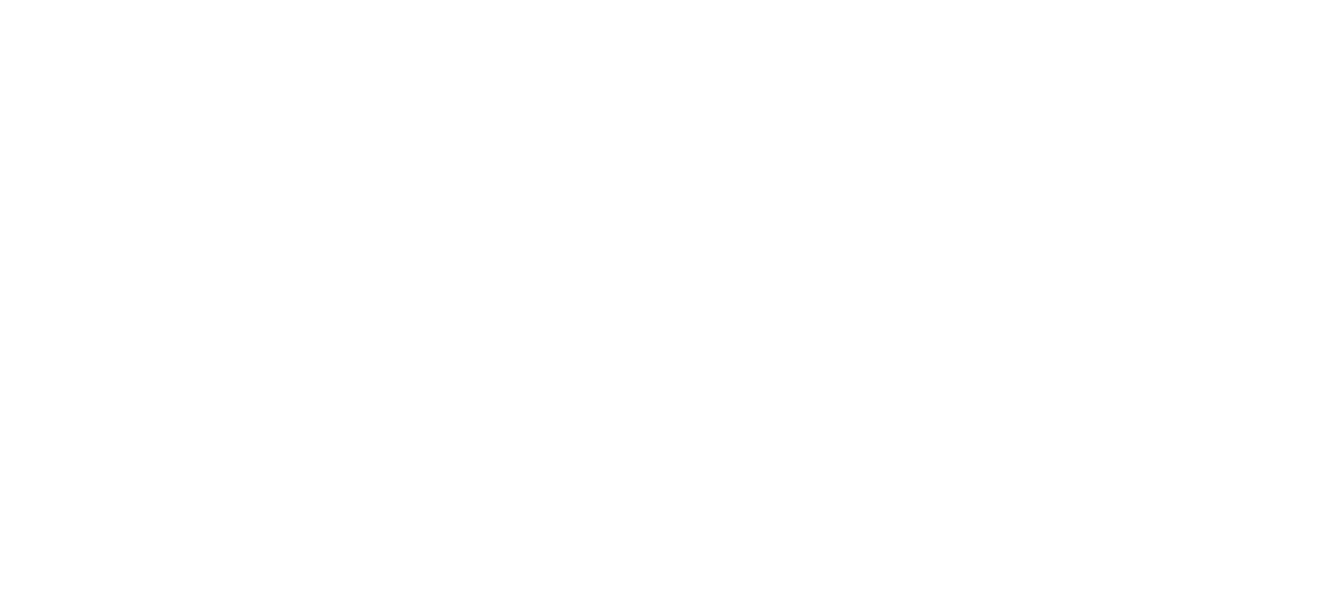 scroll, scrollTop: 3500, scrollLeft: 0, axis: vertical 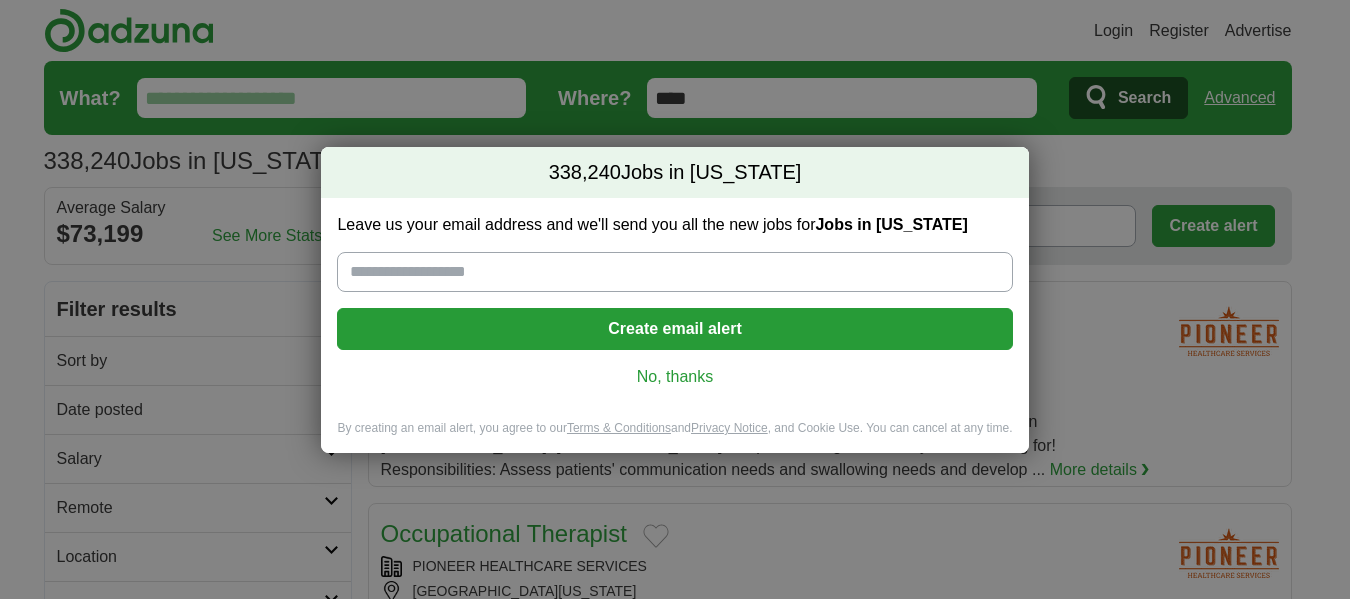 click on "No, thanks" at bounding box center [674, 377] 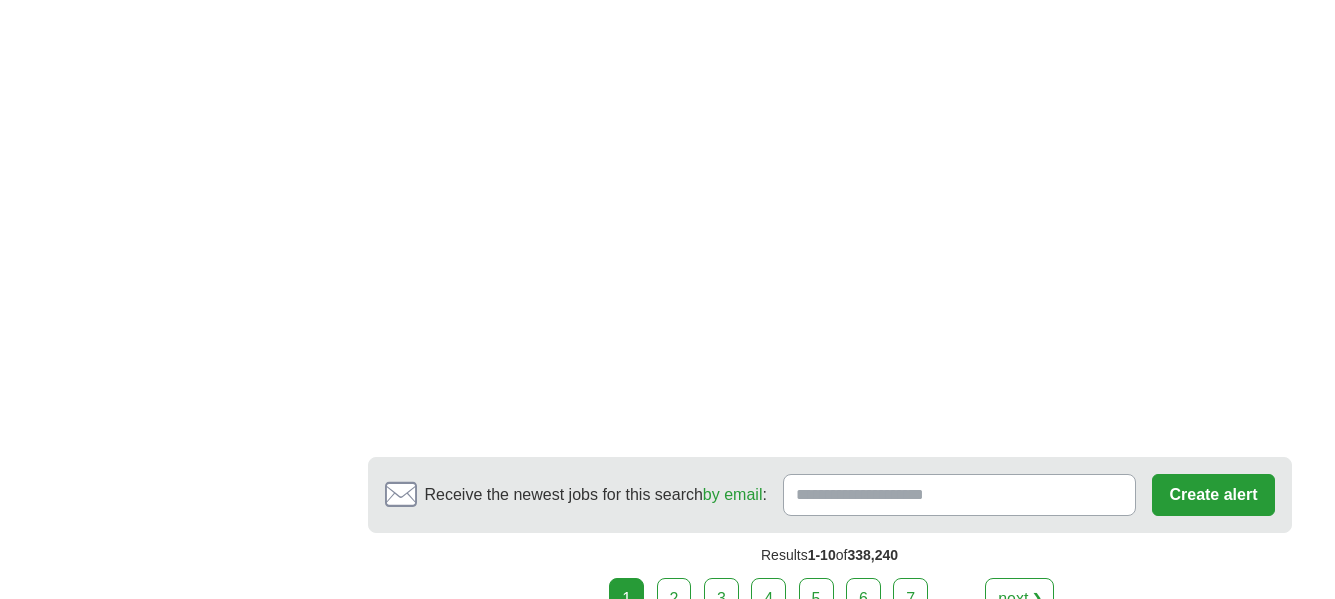 scroll, scrollTop: 3367, scrollLeft: 0, axis: vertical 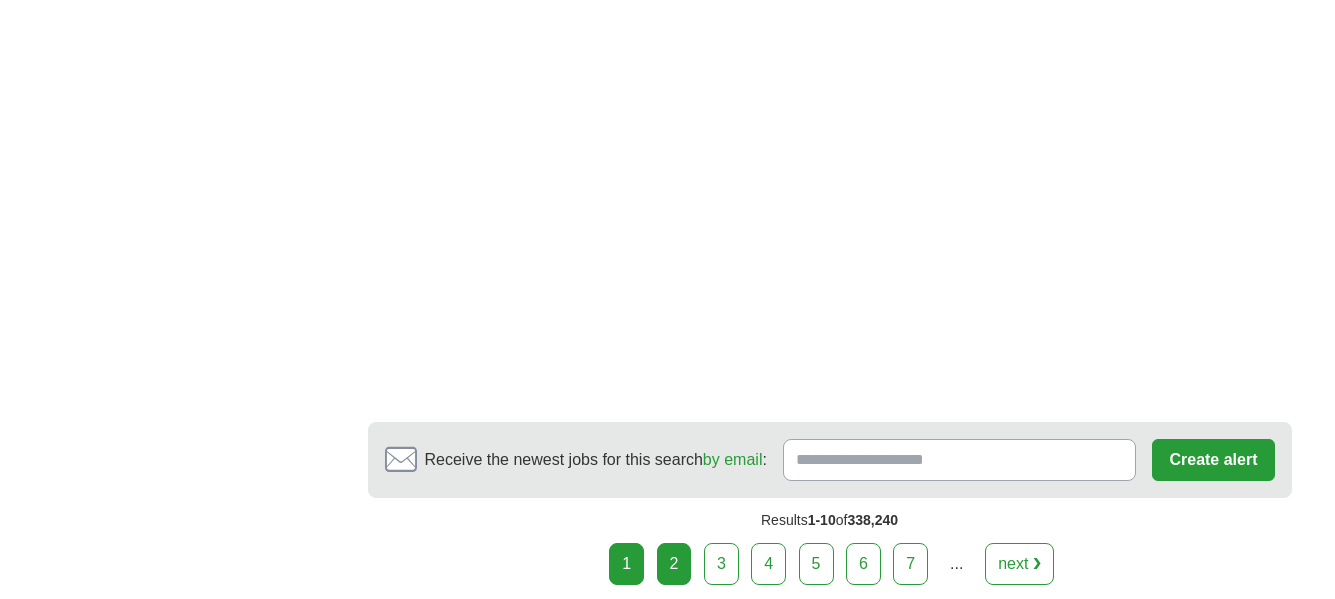 click on "2" at bounding box center [674, 564] 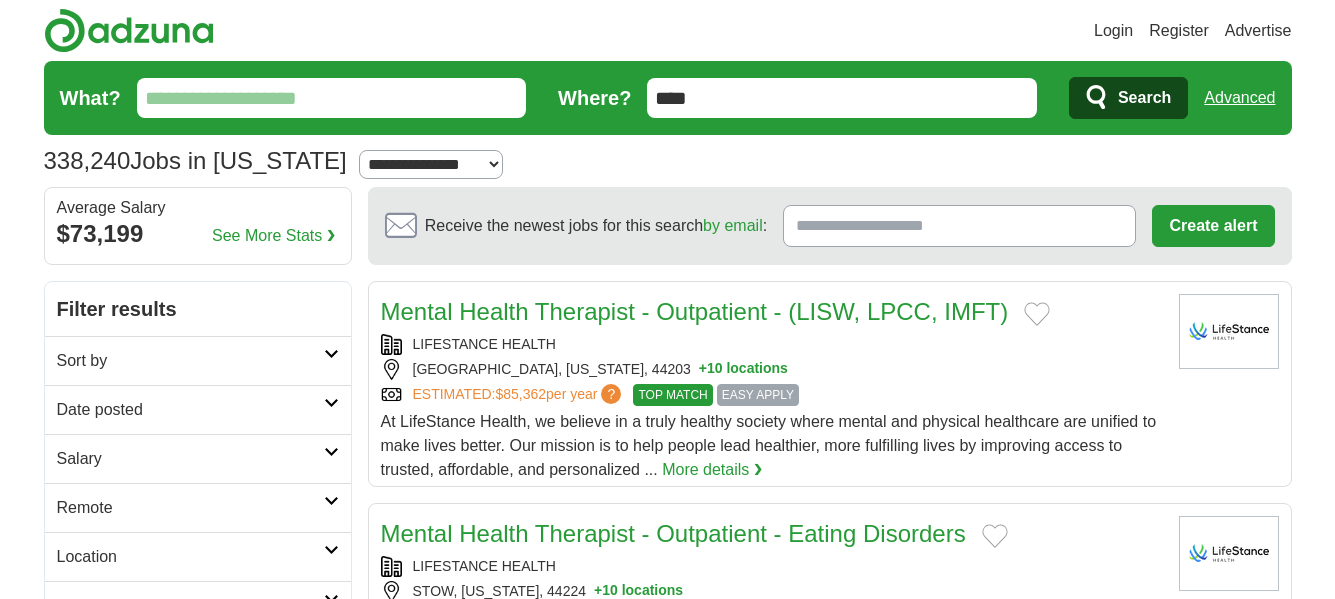 scroll, scrollTop: 0, scrollLeft: 0, axis: both 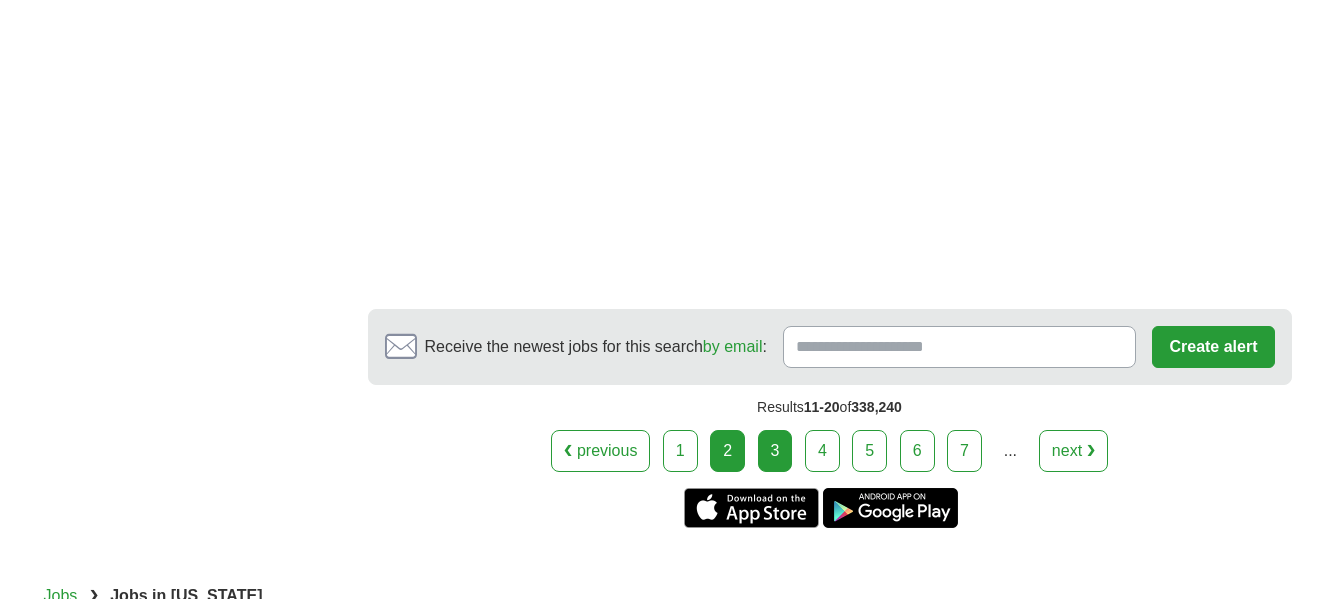 click on "3" at bounding box center [775, 451] 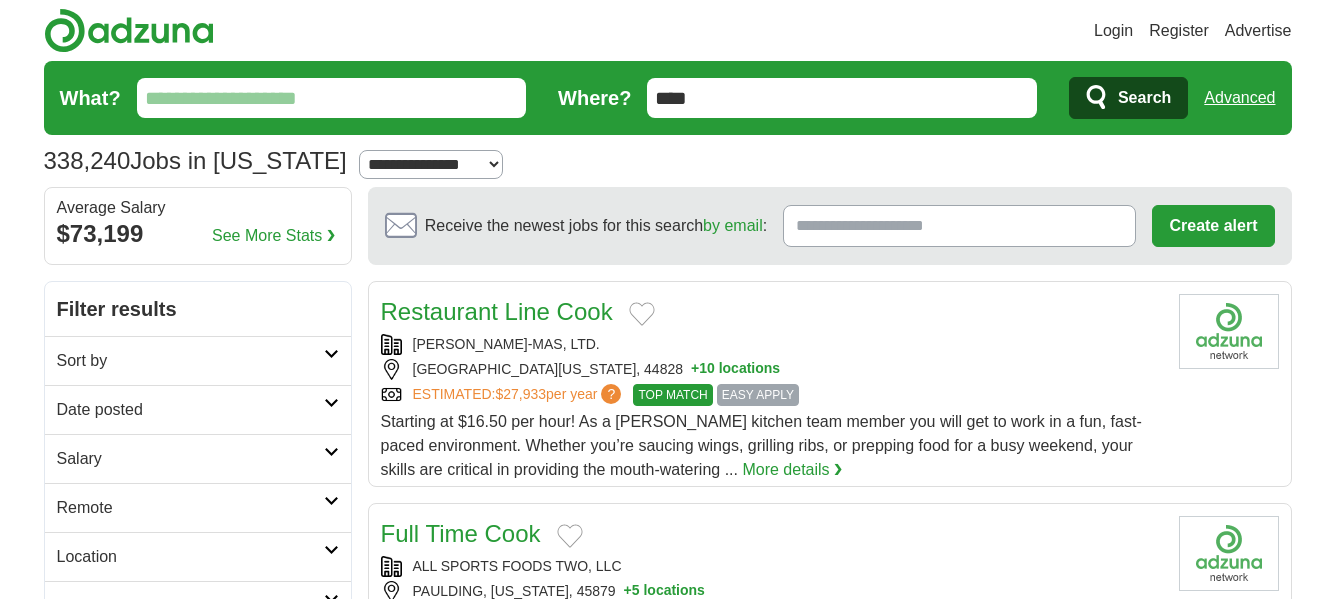 scroll, scrollTop: 400, scrollLeft: 0, axis: vertical 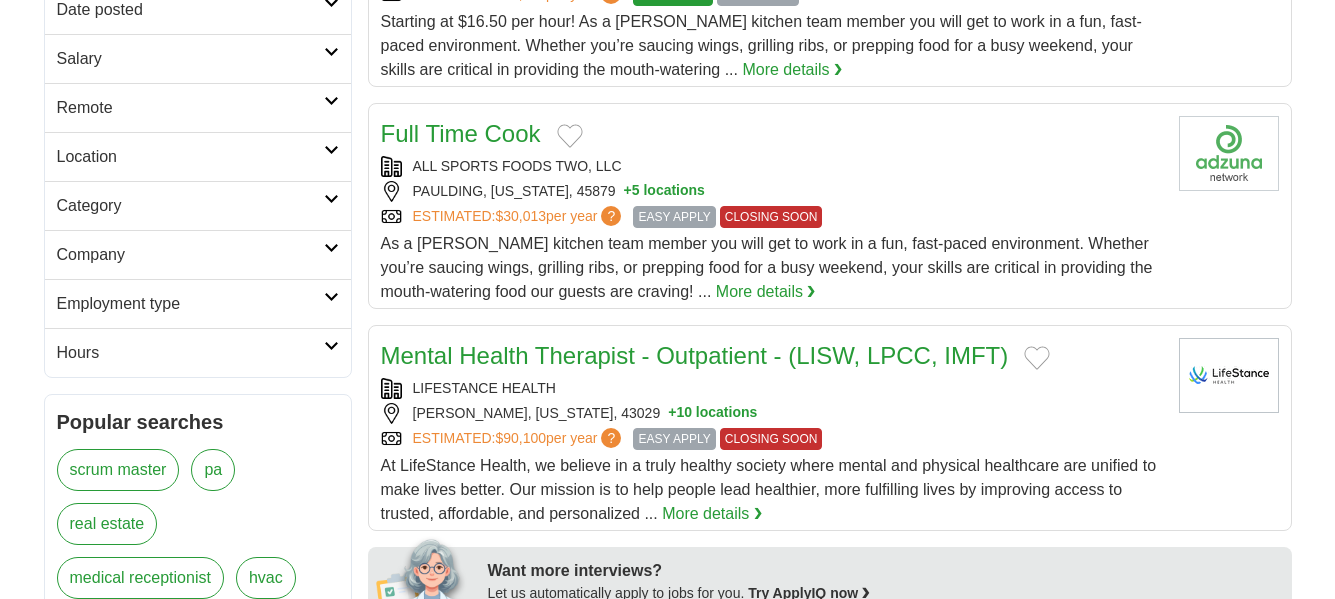 click at bounding box center (331, 199) 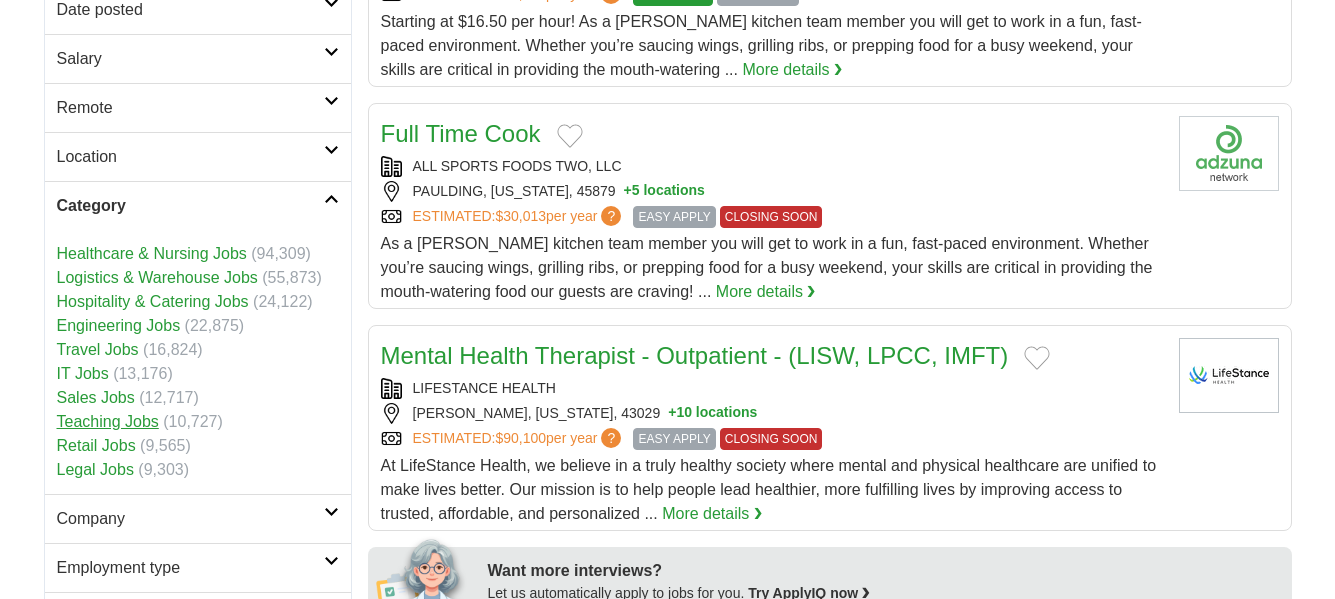 click on "Teaching Jobs" at bounding box center [108, 421] 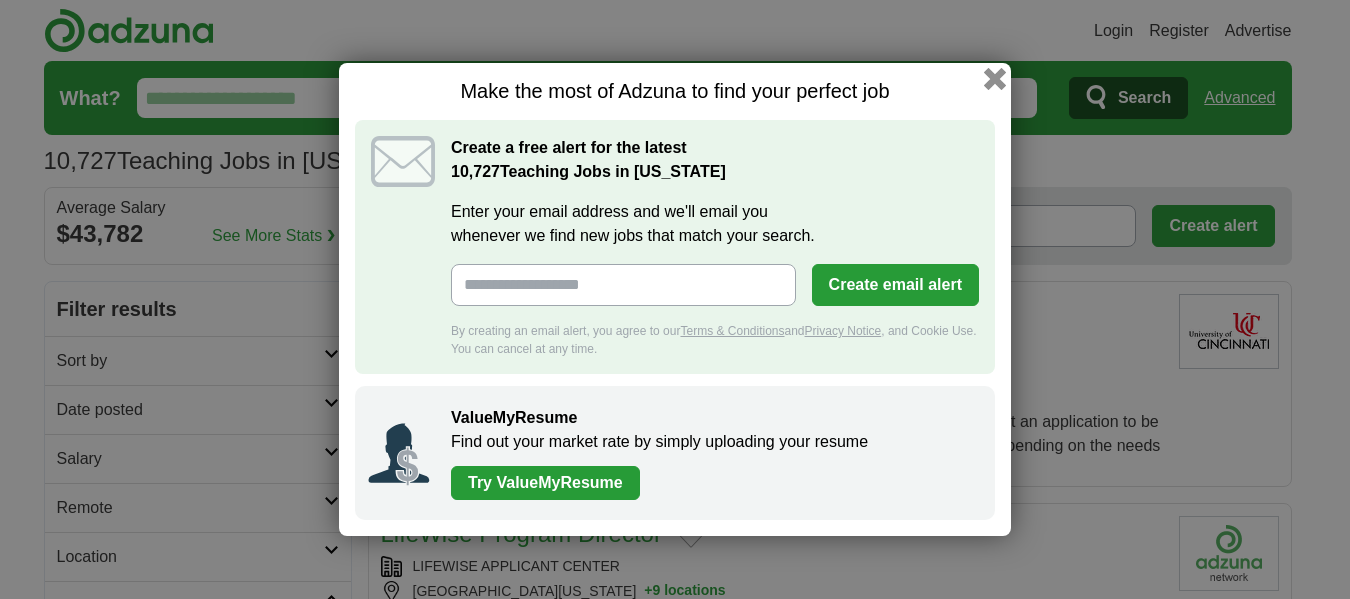 scroll, scrollTop: 0, scrollLeft: 0, axis: both 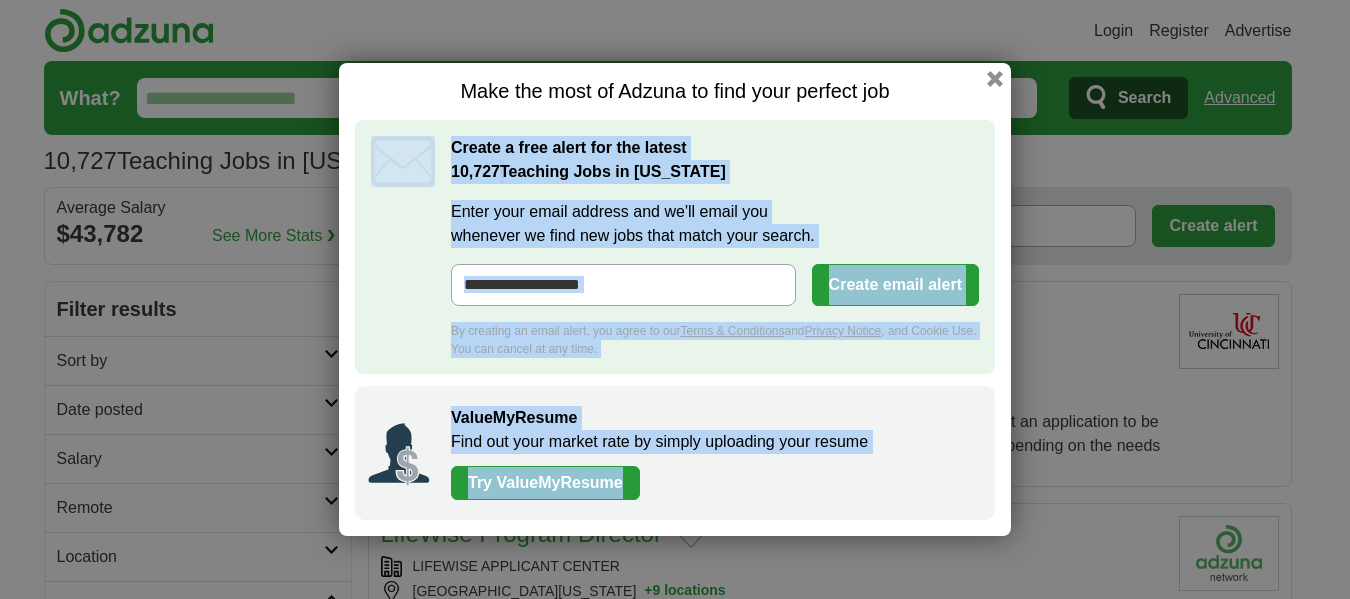 click on "Make the most of Adzuna to find your perfect job
Create a free alert for the latest
10,727
Teaching Jobs in Ohio
Enter your email address and we'll email you whenever we find new jobs that match your search.
Create email alert
By creating an email alert, you agree to our  Terms & Conditions  and  Privacy Notice , and Cookie Use. You can cancel at any time.
ValueMyResume
Find out your market rate by simply uploading your resume
Try ValueMyResume
Loading..." at bounding box center (675, 299) 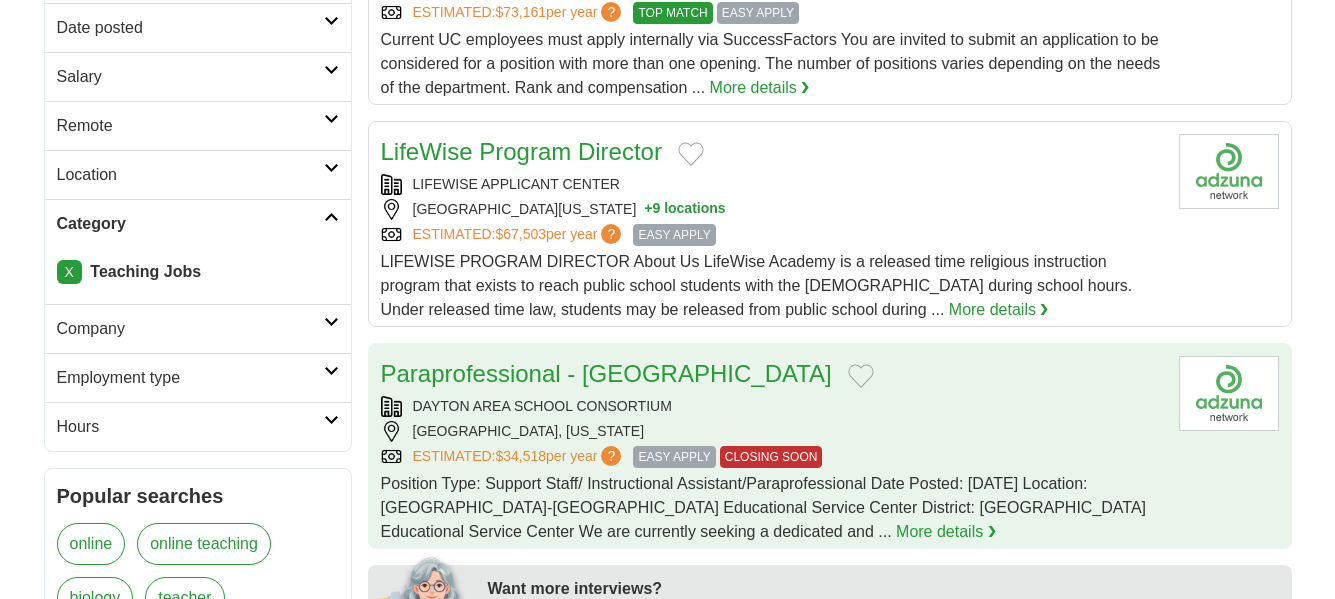 scroll, scrollTop: 400, scrollLeft: 0, axis: vertical 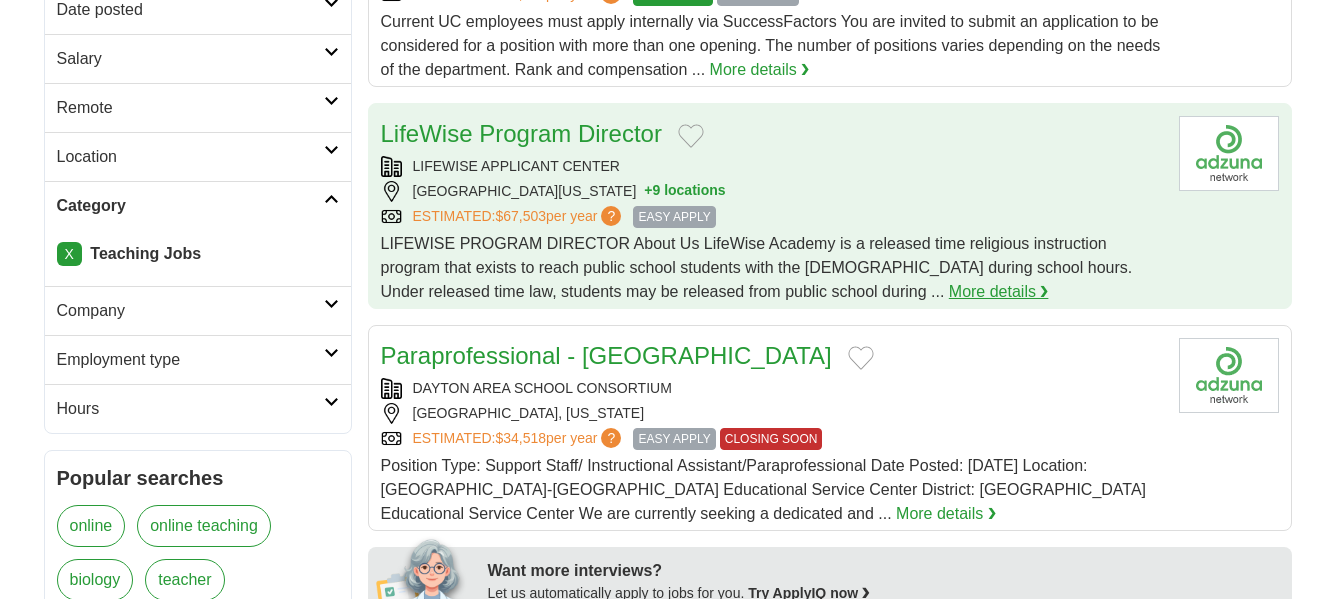 click on "More details ❯" at bounding box center [999, 292] 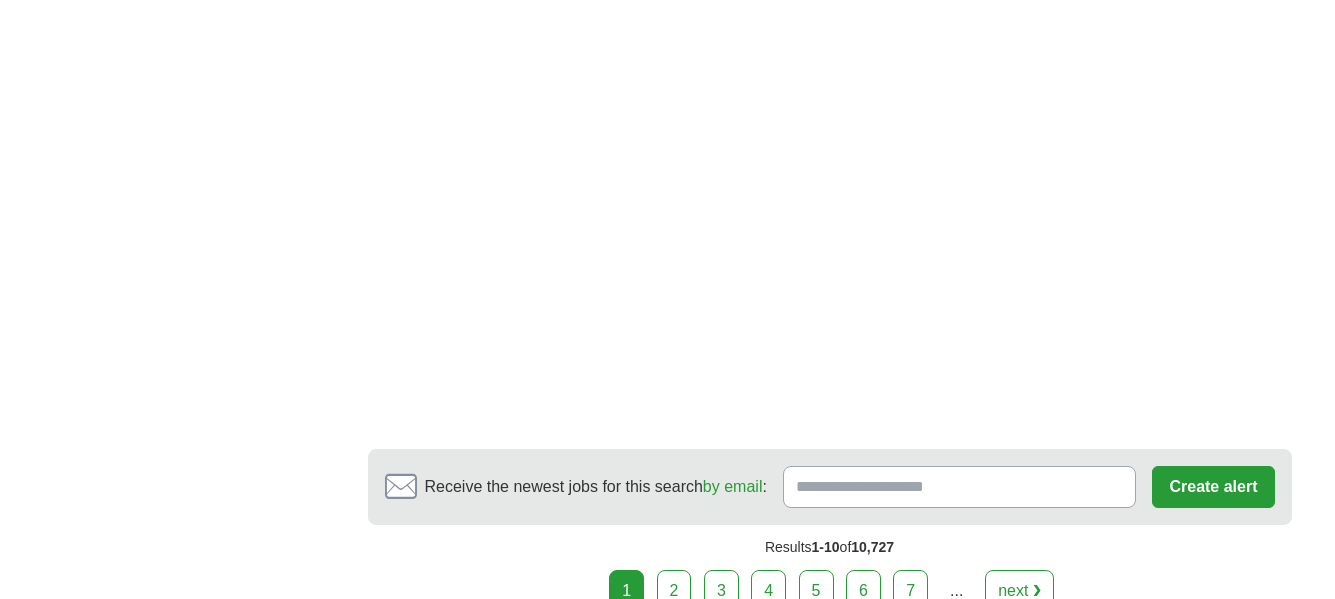 scroll, scrollTop: 3300, scrollLeft: 0, axis: vertical 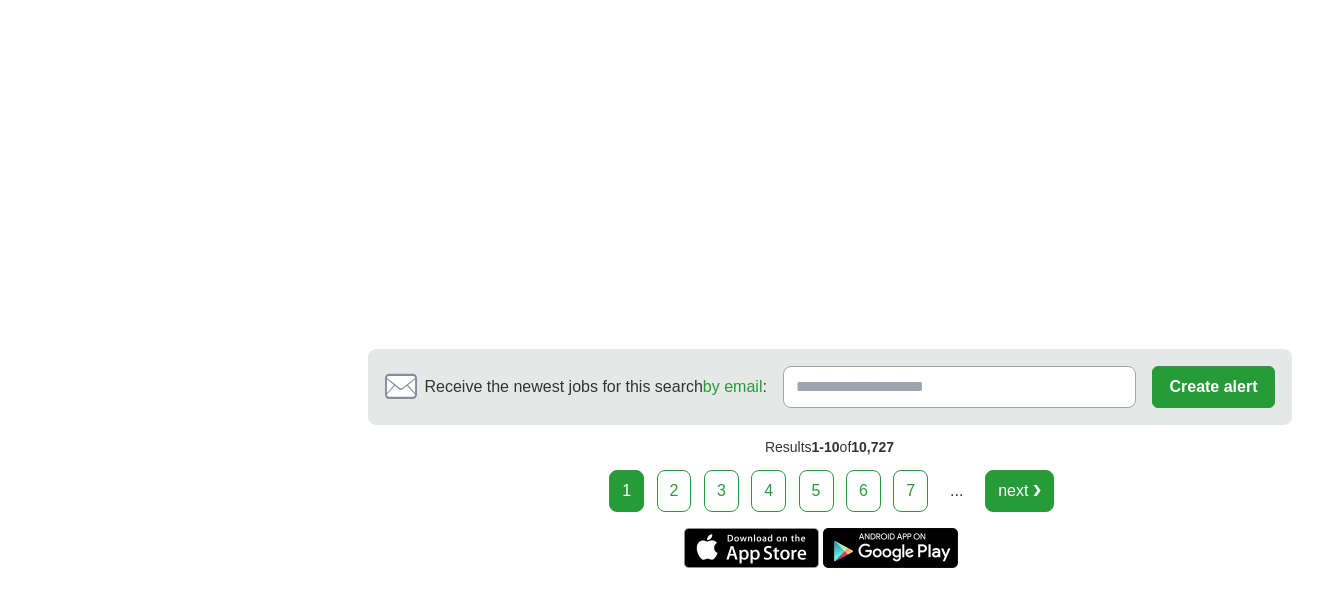 click on "next ❯" at bounding box center [1019, 491] 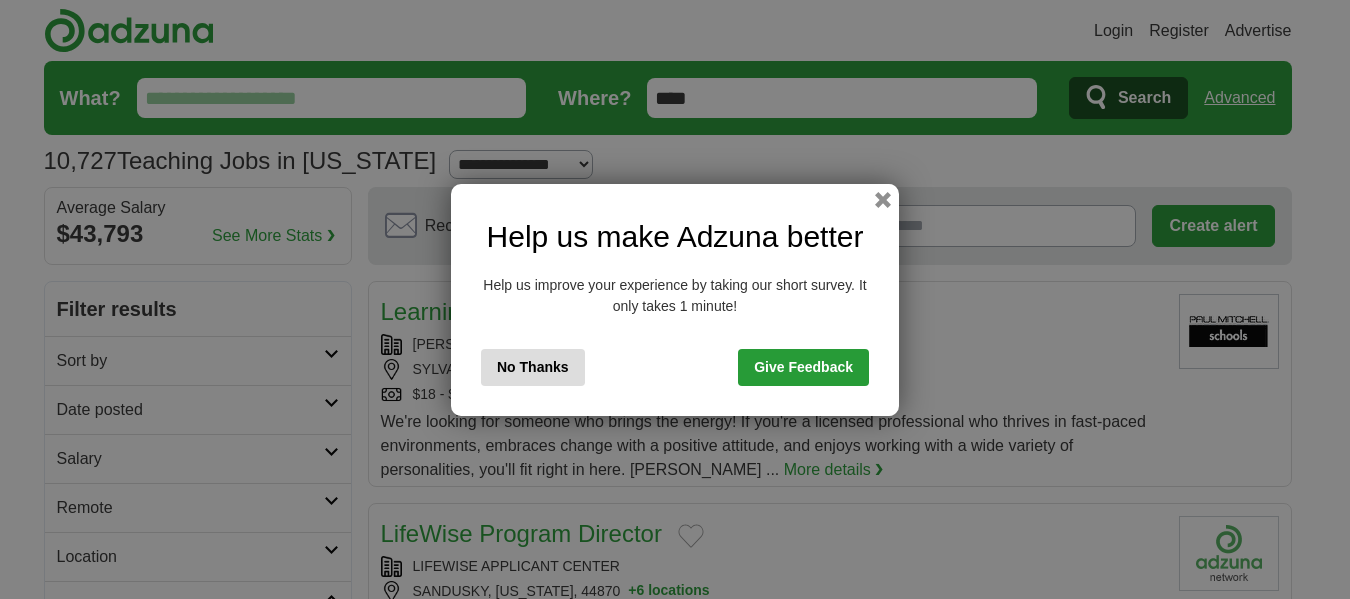 scroll, scrollTop: 0, scrollLeft: 0, axis: both 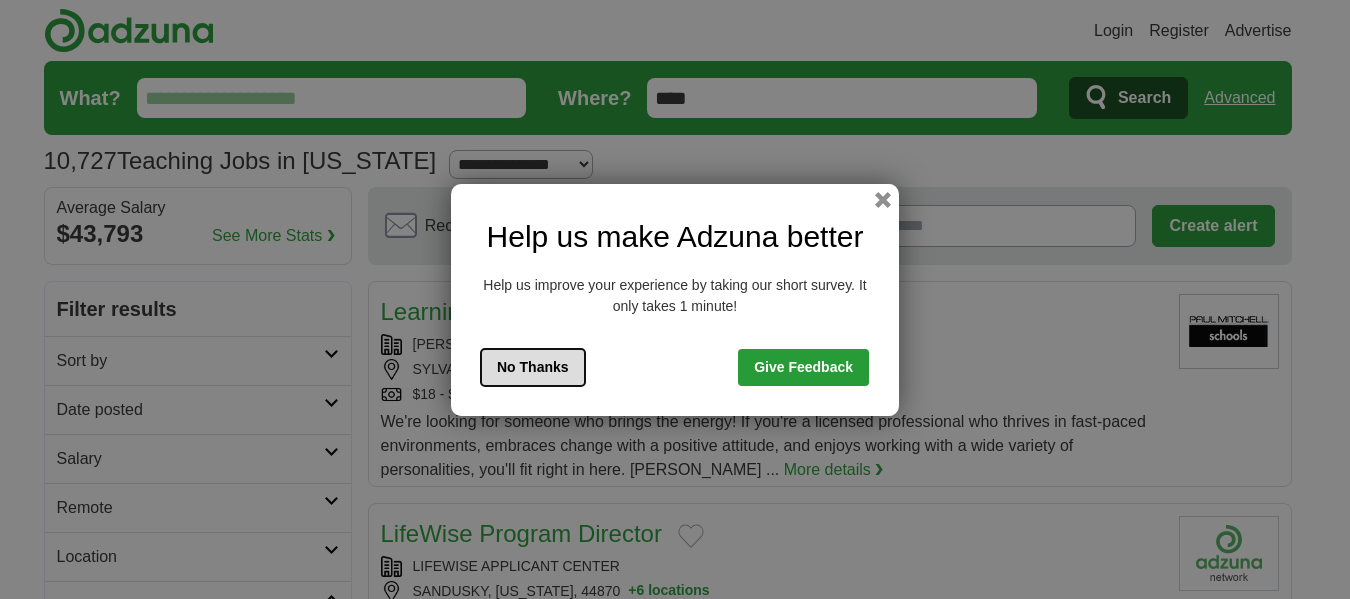 click on "No Thanks" at bounding box center [533, 367] 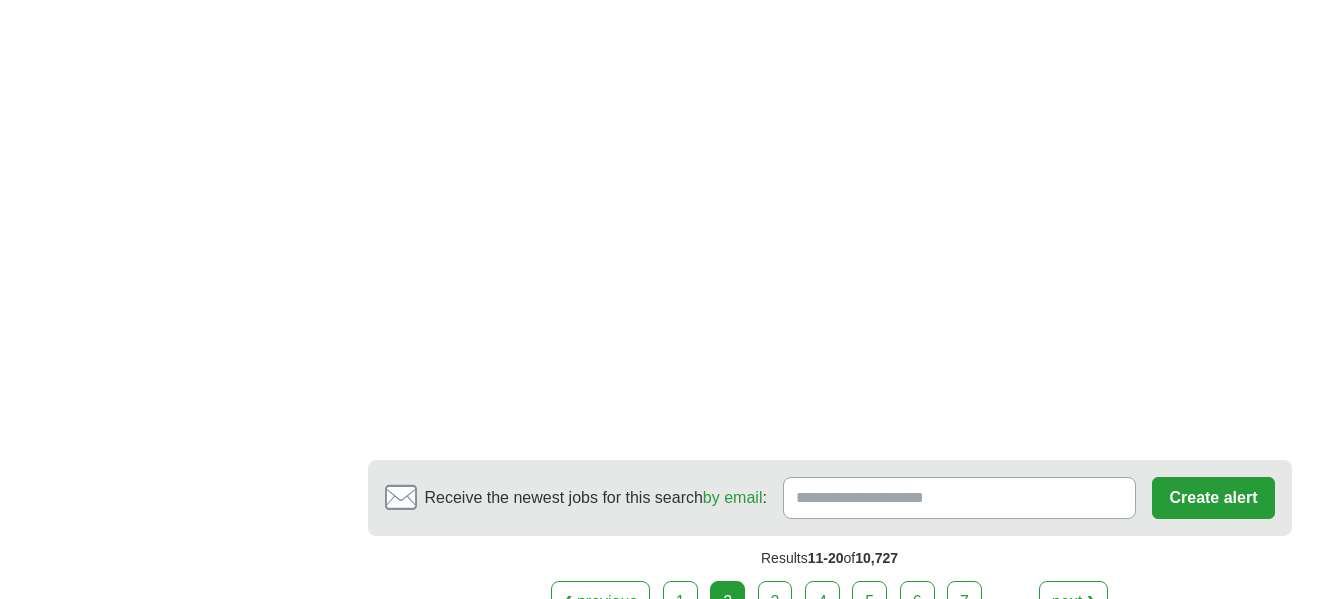 scroll, scrollTop: 3400, scrollLeft: 0, axis: vertical 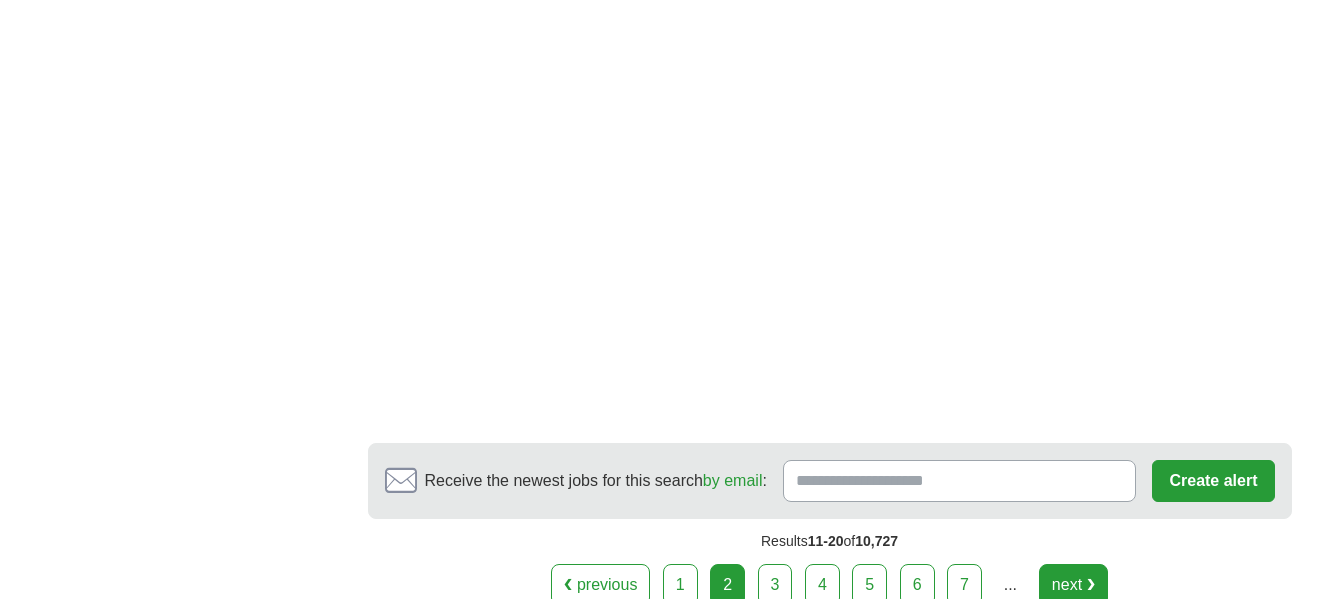 click on "next ❯" at bounding box center (1073, 585) 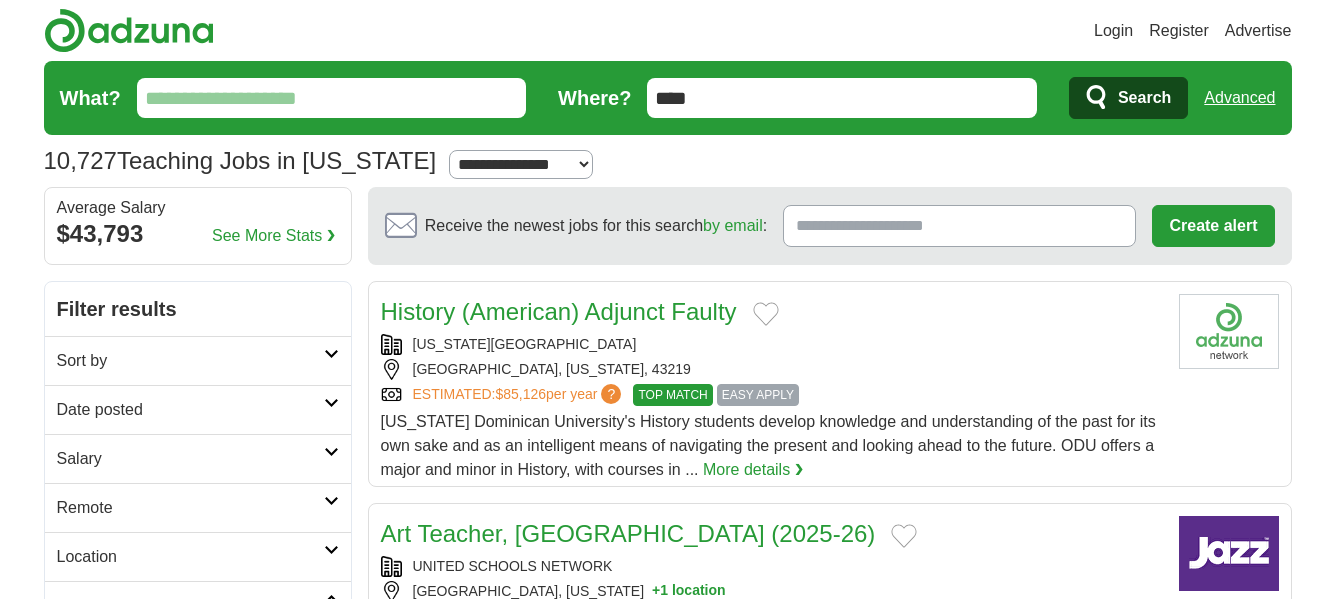 scroll, scrollTop: 0, scrollLeft: 0, axis: both 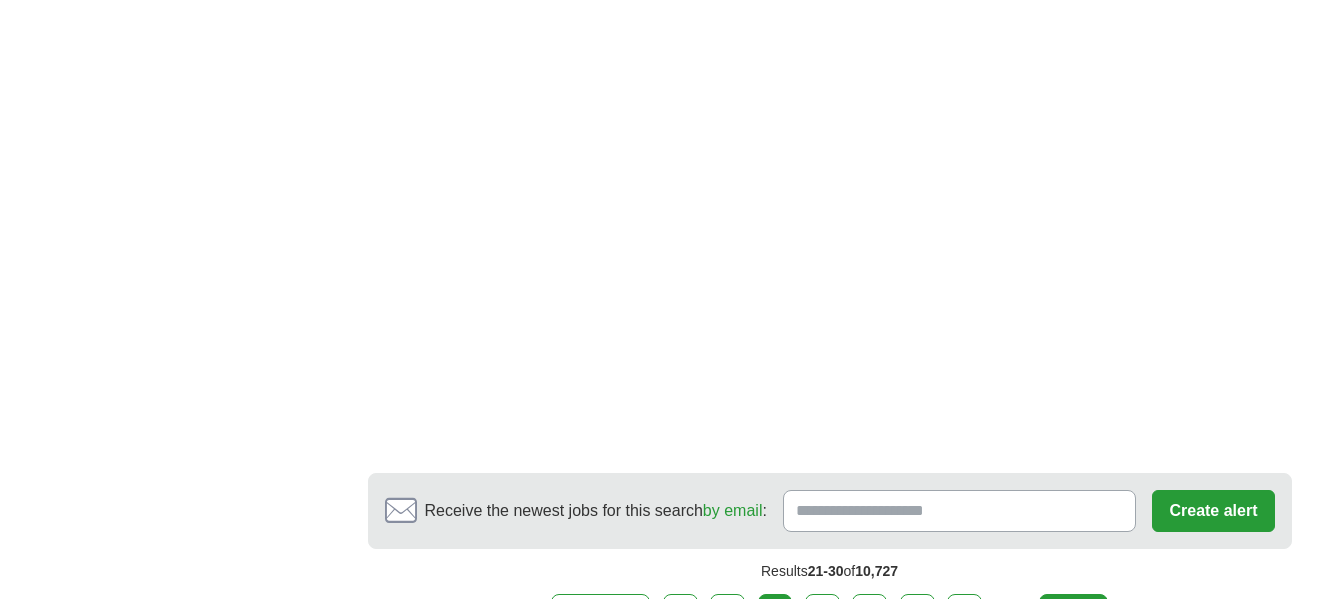 click on "next ❯" at bounding box center [1073, 615] 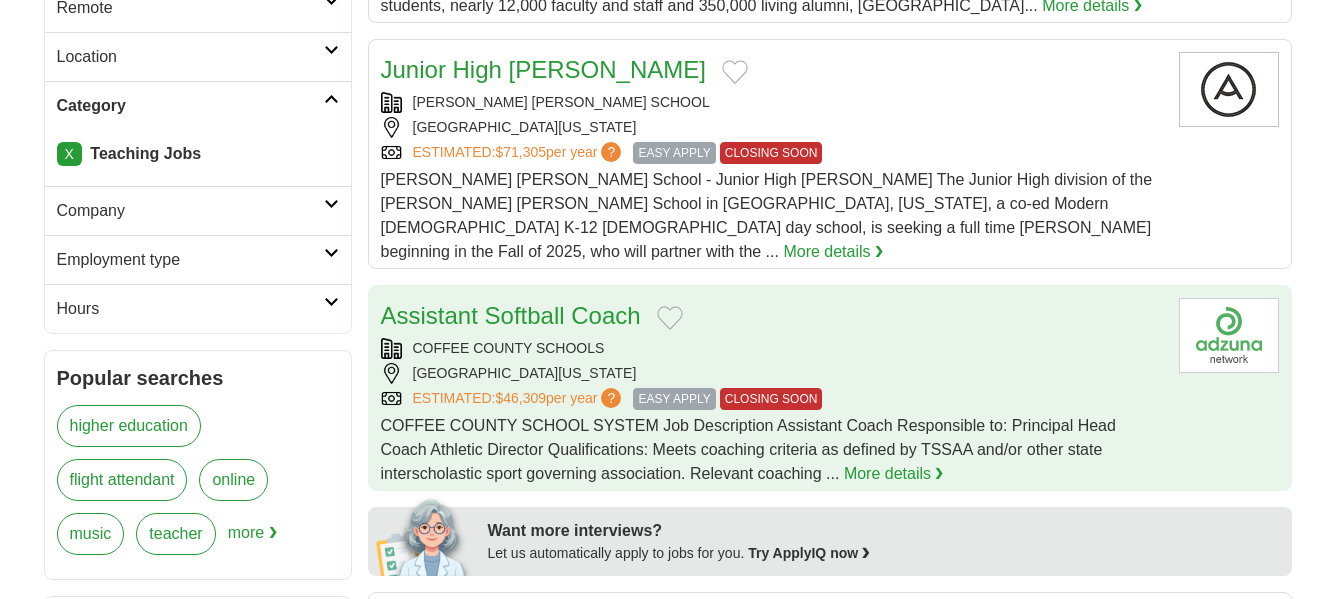 scroll, scrollTop: 500, scrollLeft: 0, axis: vertical 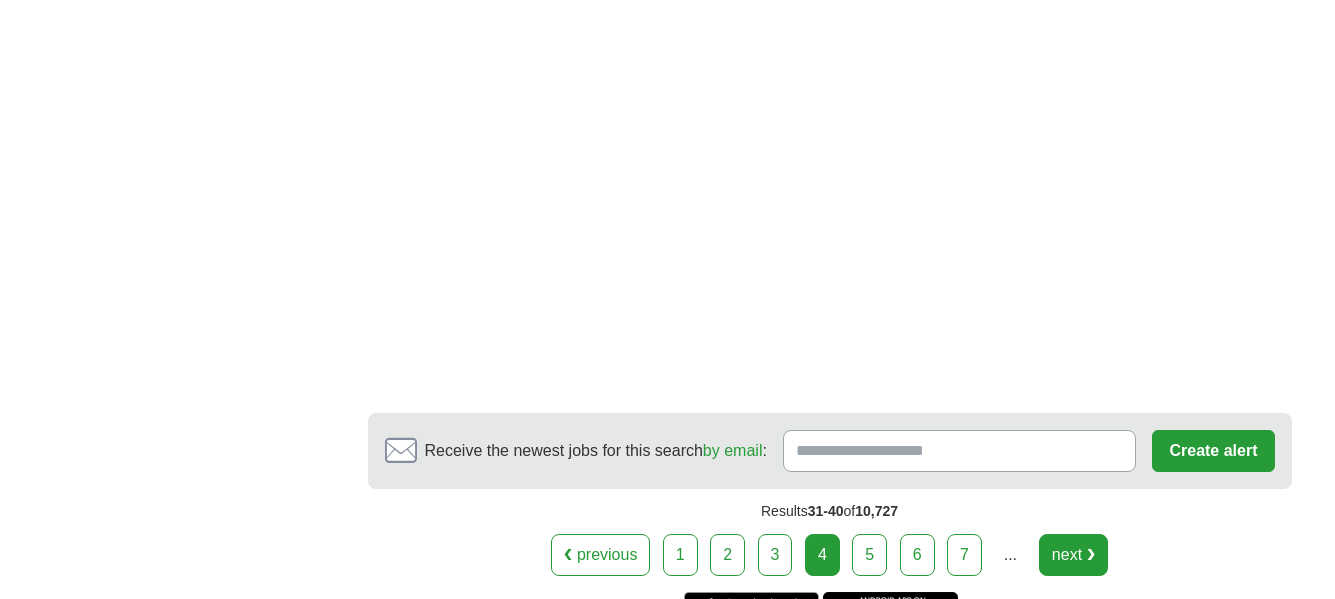 click on "next ❯" at bounding box center (1073, 555) 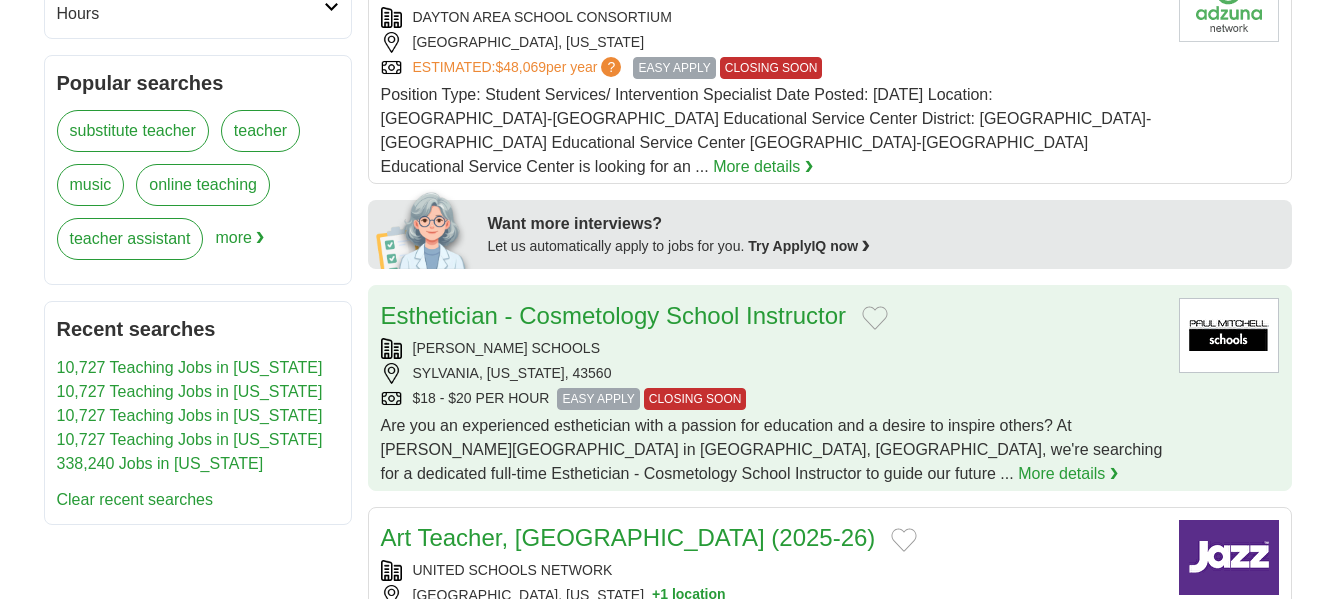 scroll, scrollTop: 800, scrollLeft: 0, axis: vertical 